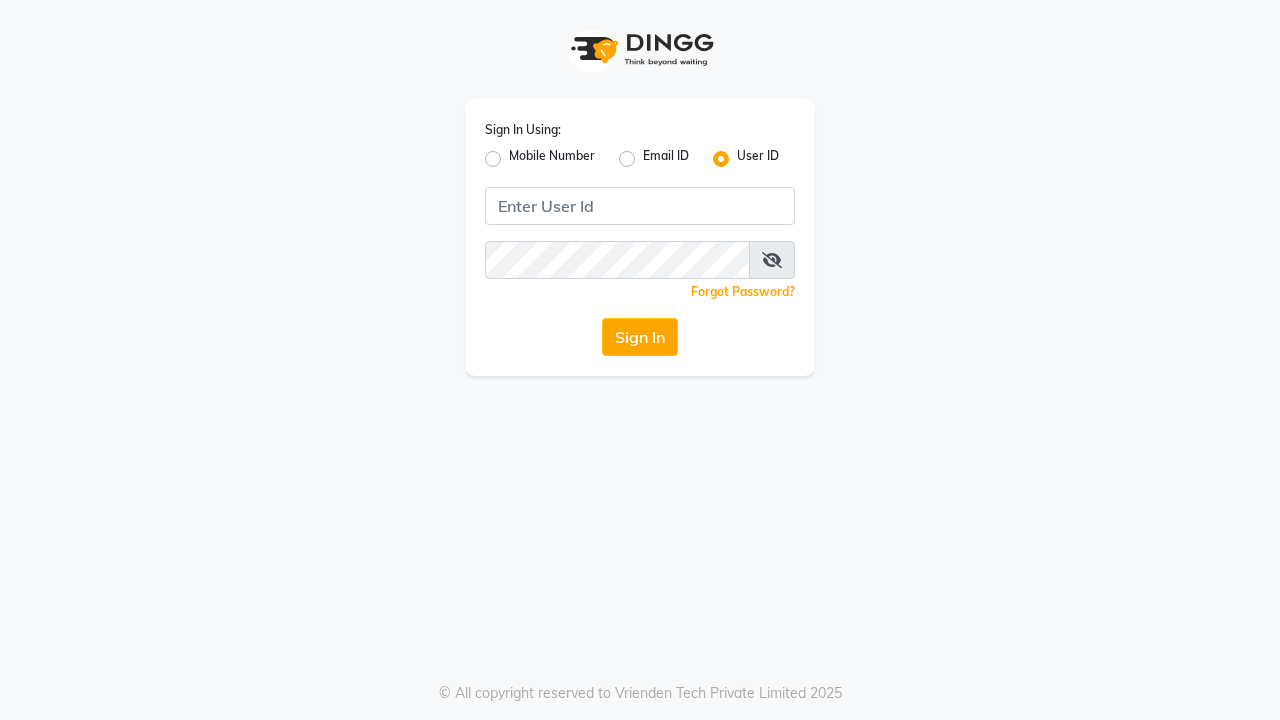 scroll, scrollTop: 0, scrollLeft: 0, axis: both 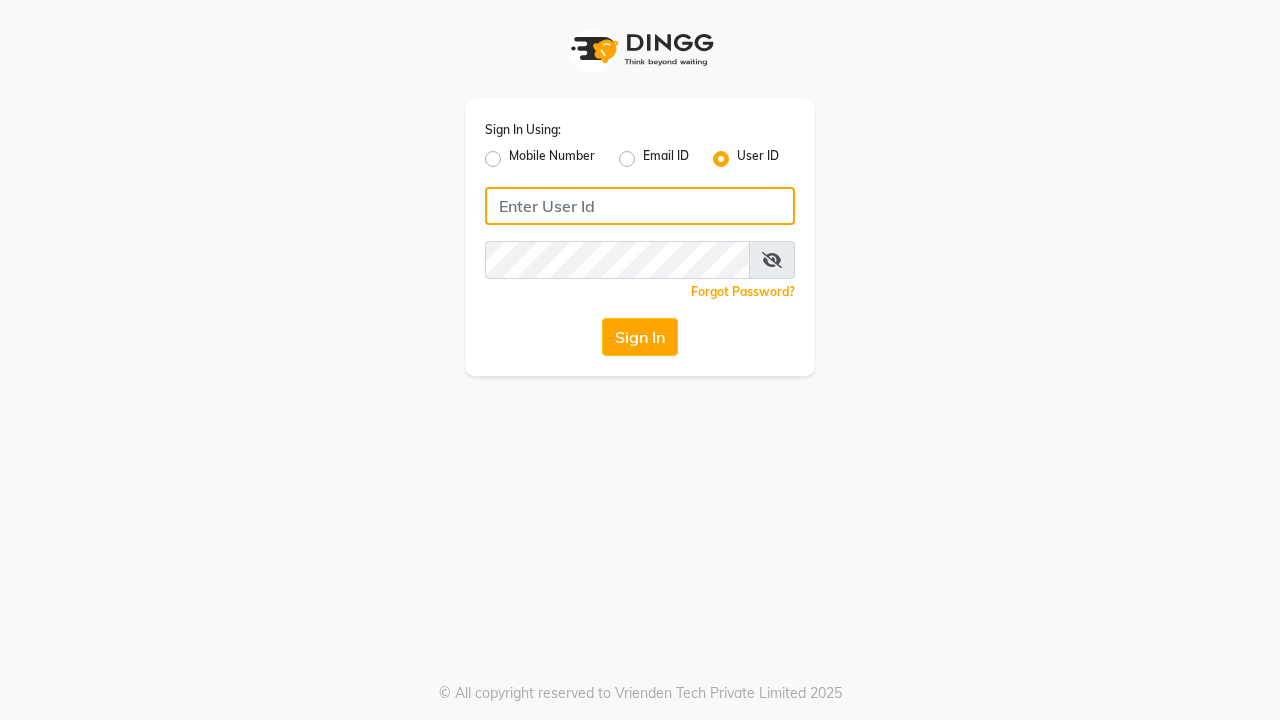click 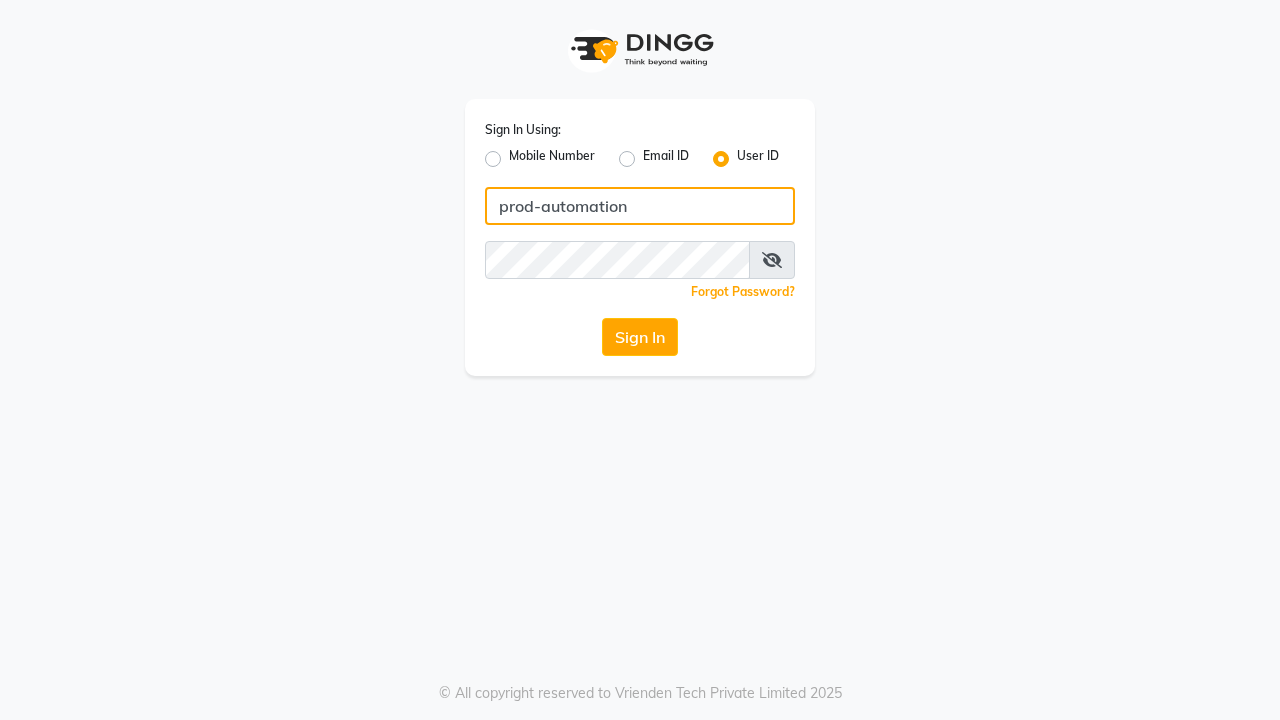 type on "prod-automation" 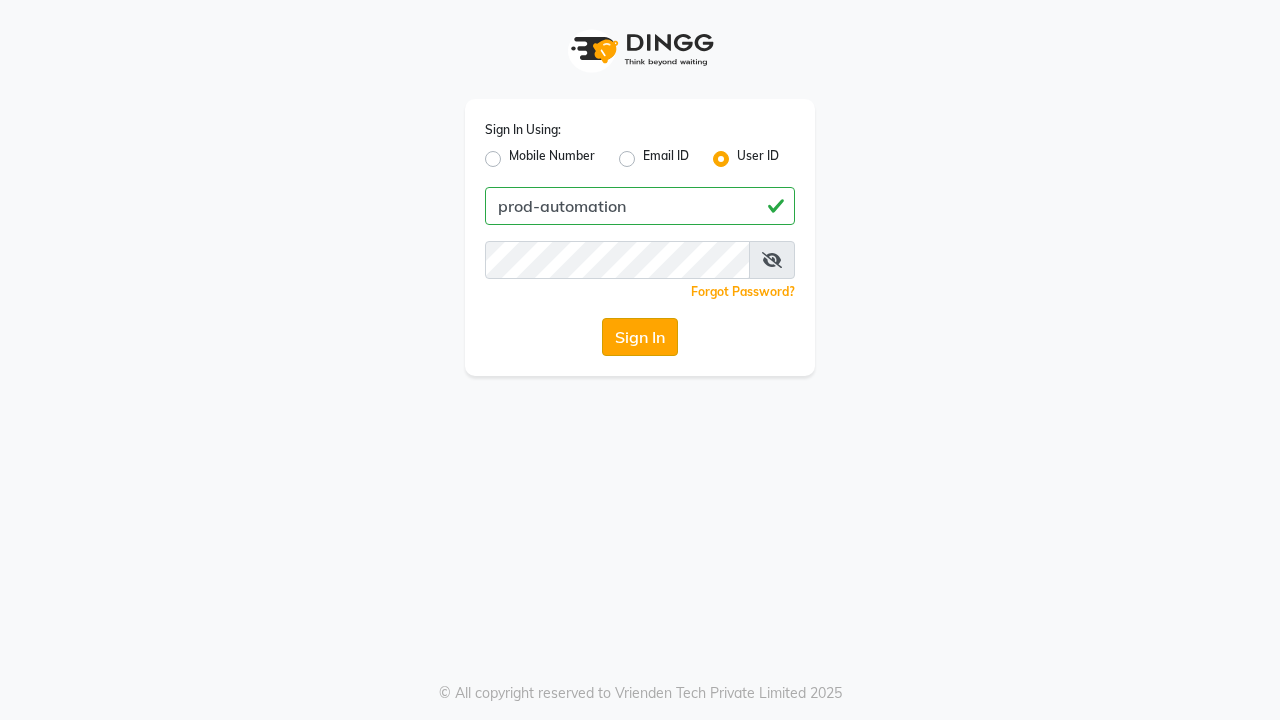 click on "Sign In" 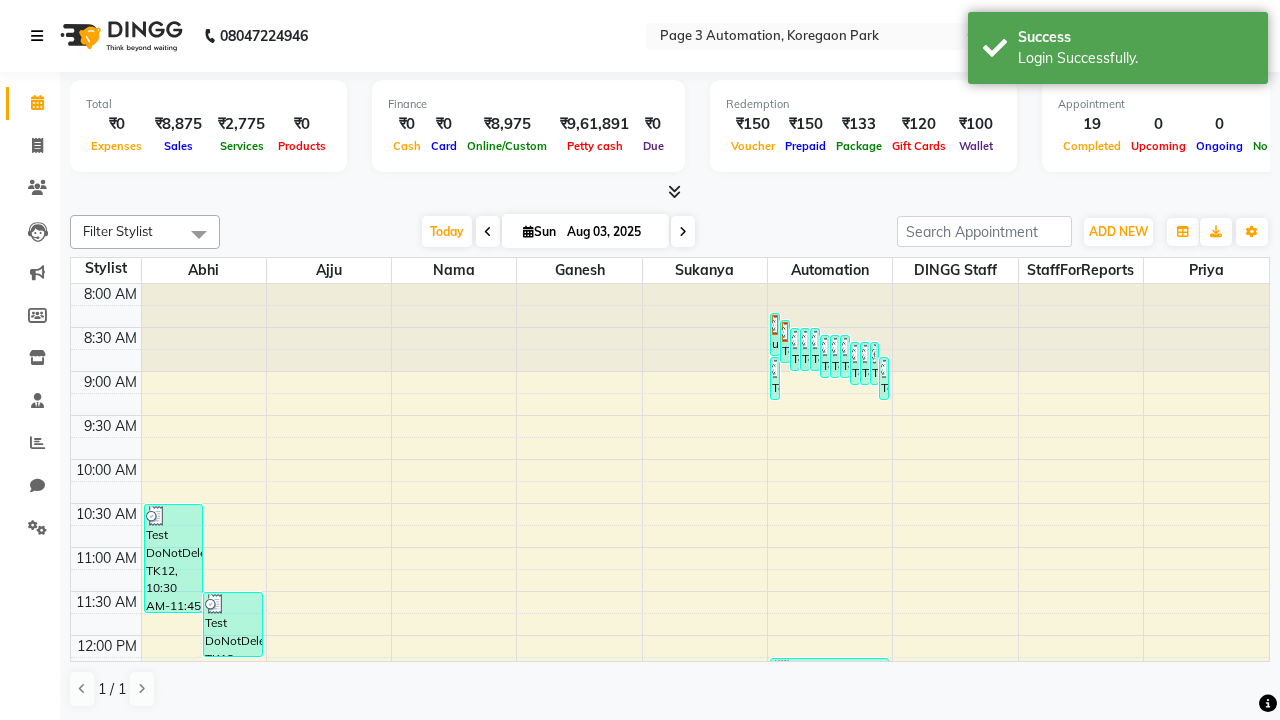click at bounding box center (37, 36) 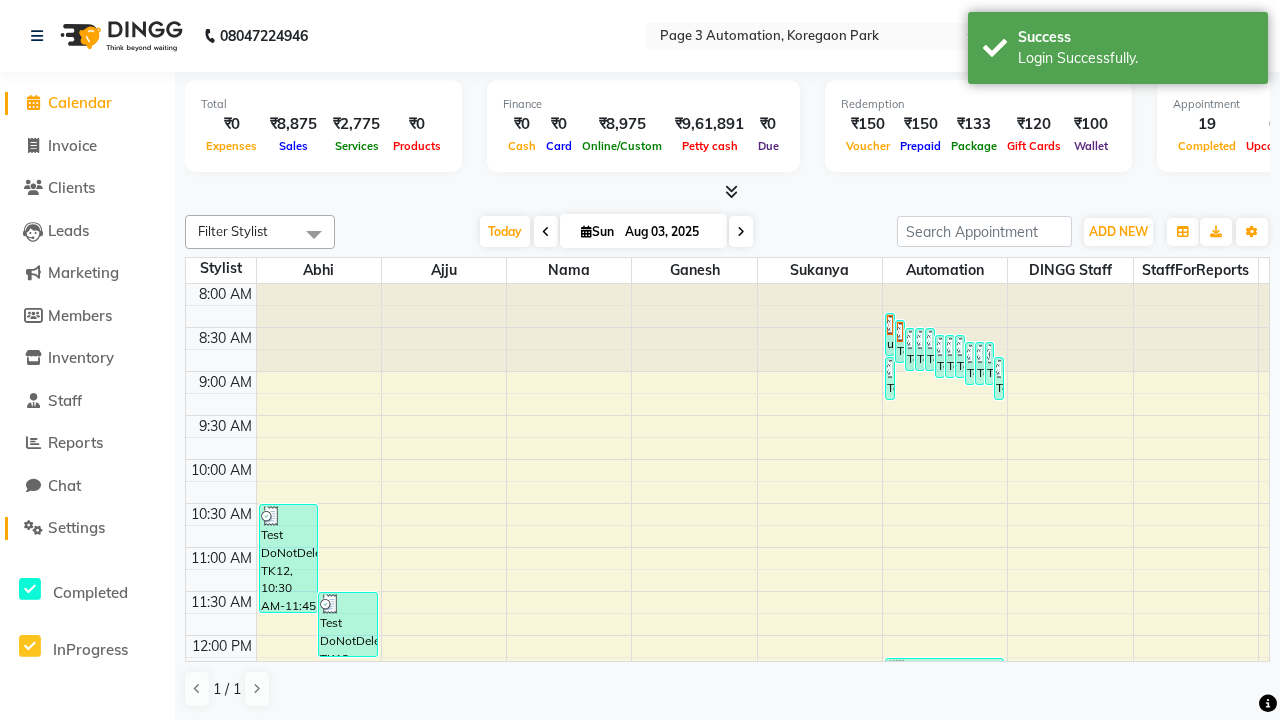 click on "Settings" 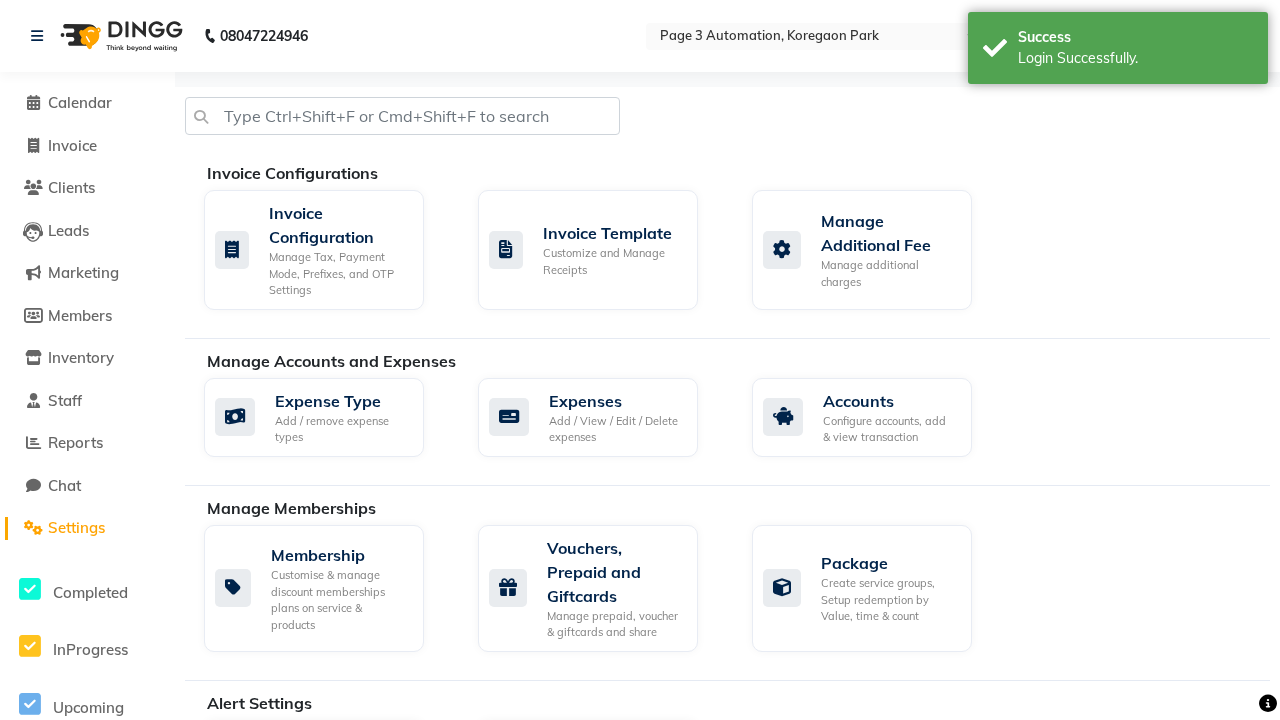 click on "Manage Client" 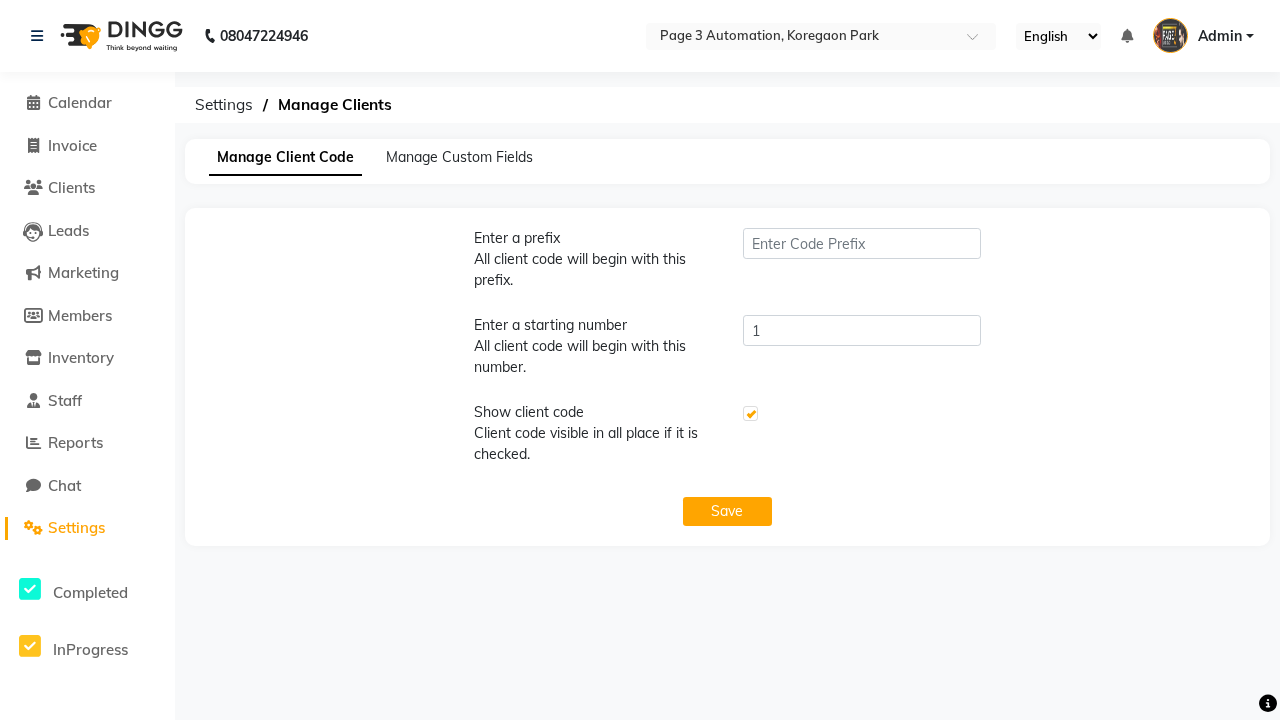 type on "PWA" 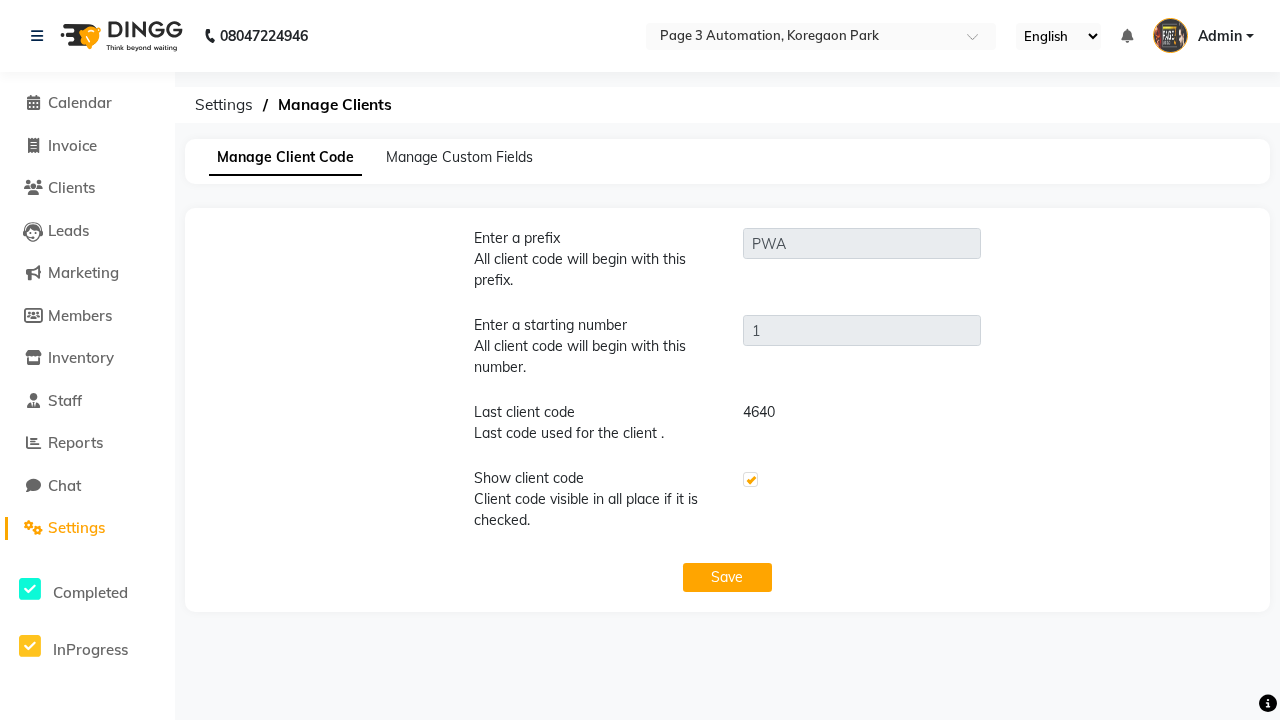 click 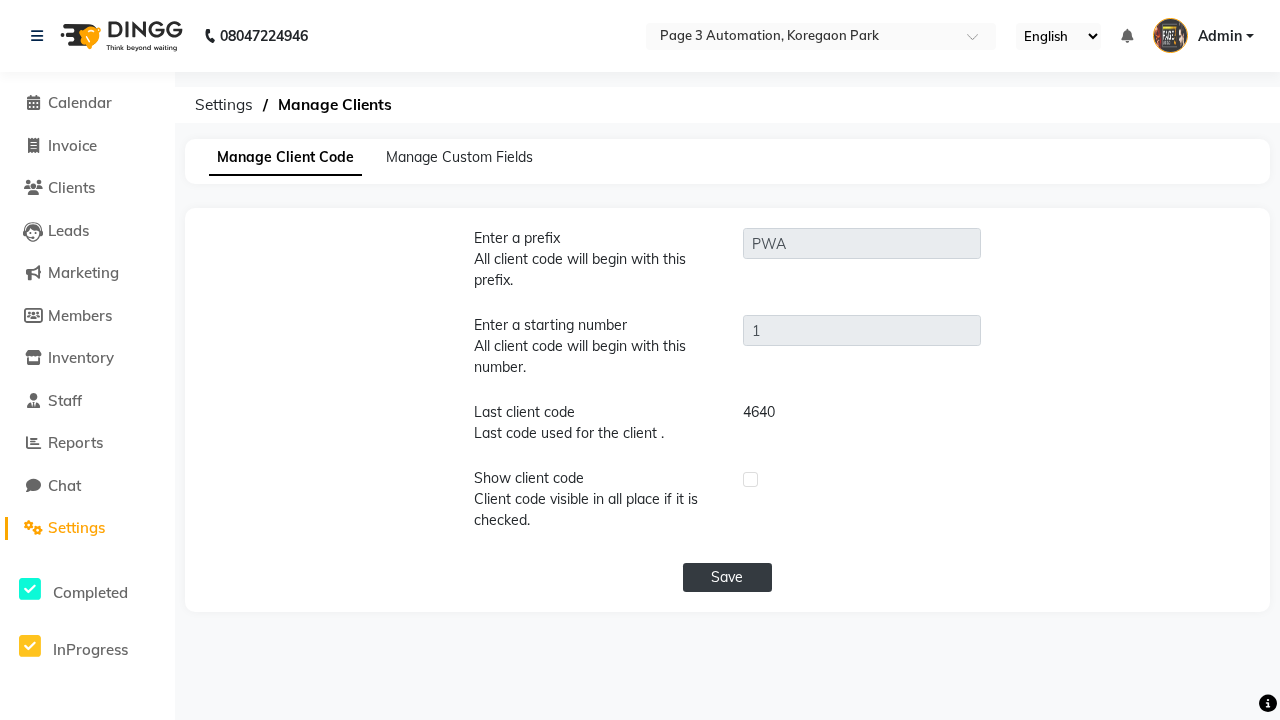 click on "Save" 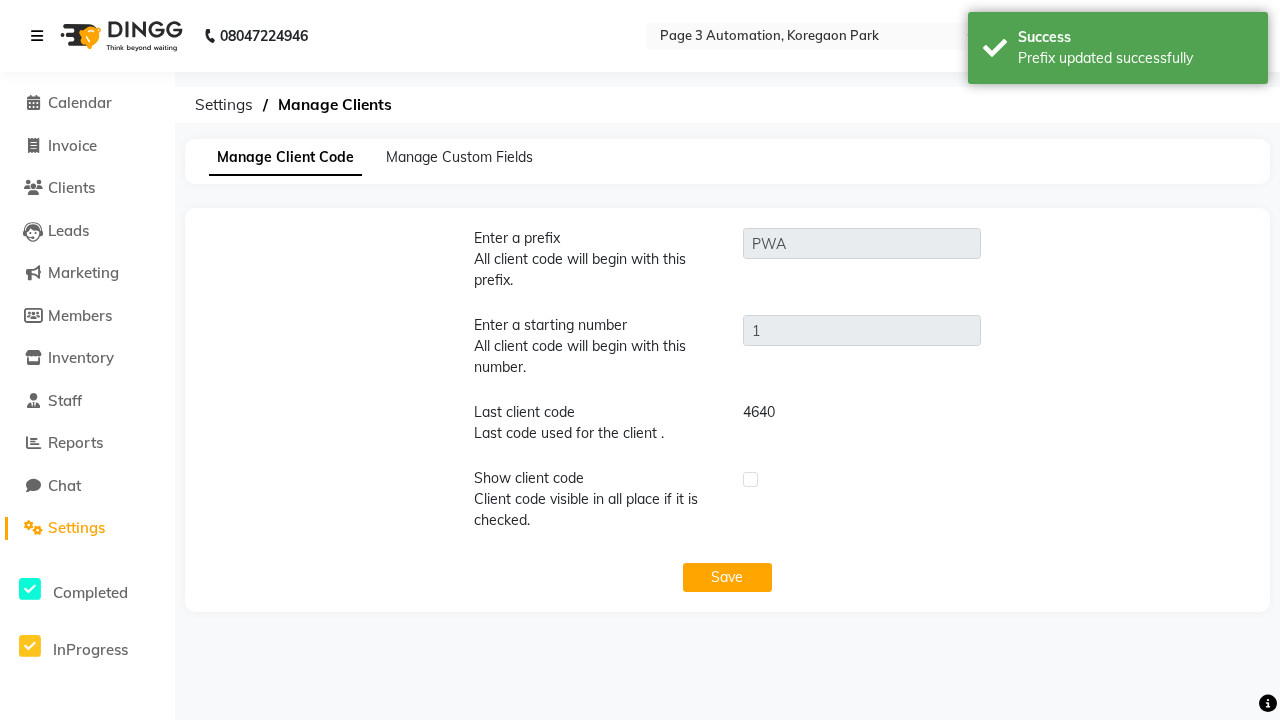 click on "Prefix updated successfully" at bounding box center (1135, 58) 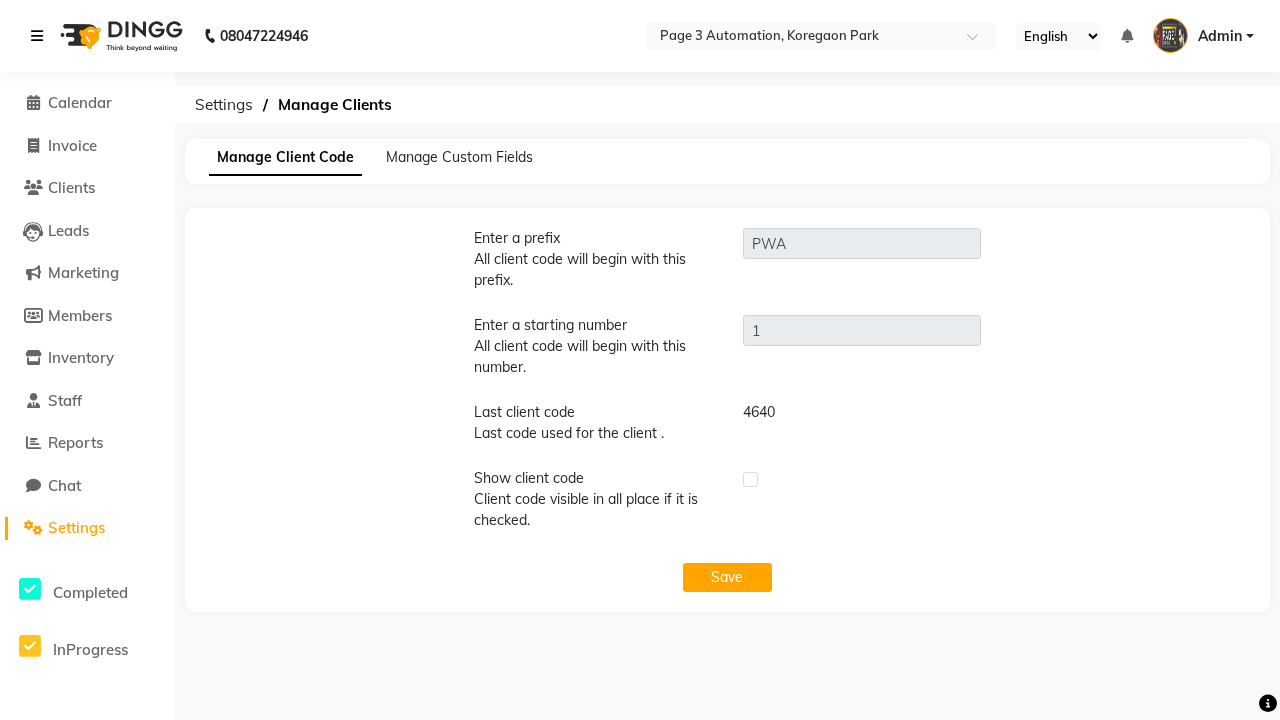 click at bounding box center [37, 36] 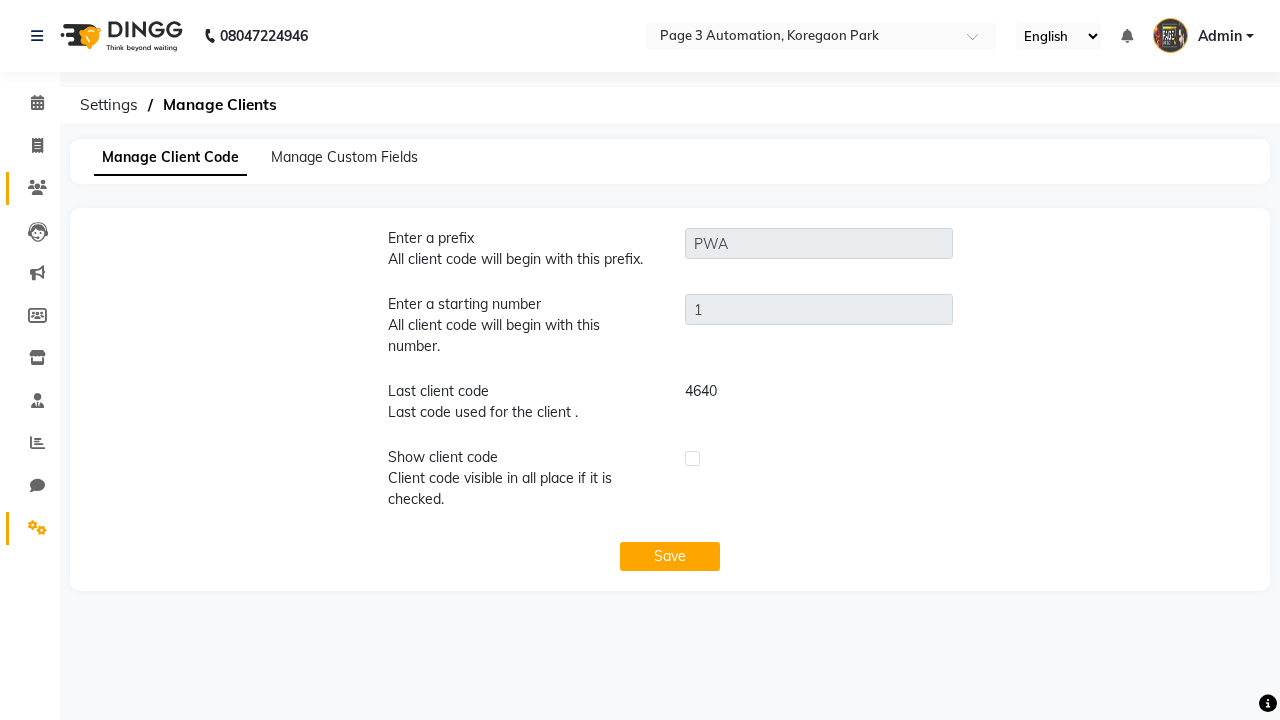 click 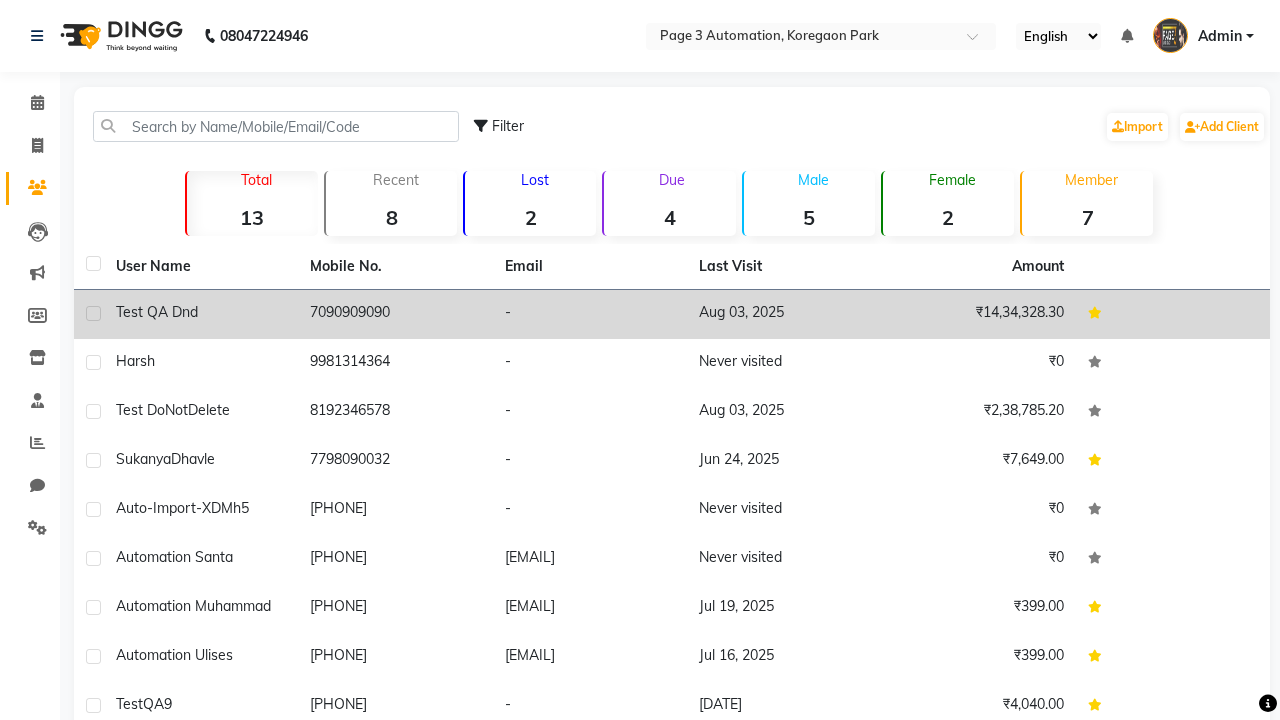 click on "-" 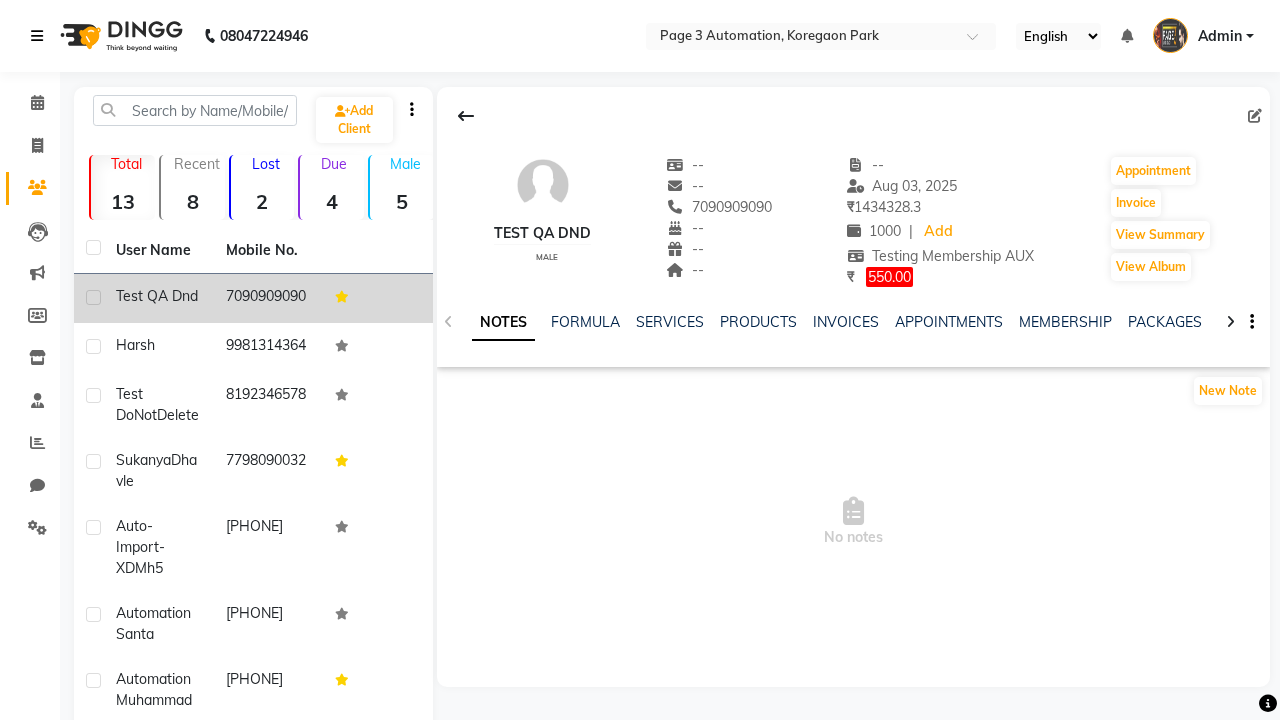 click at bounding box center [37, 36] 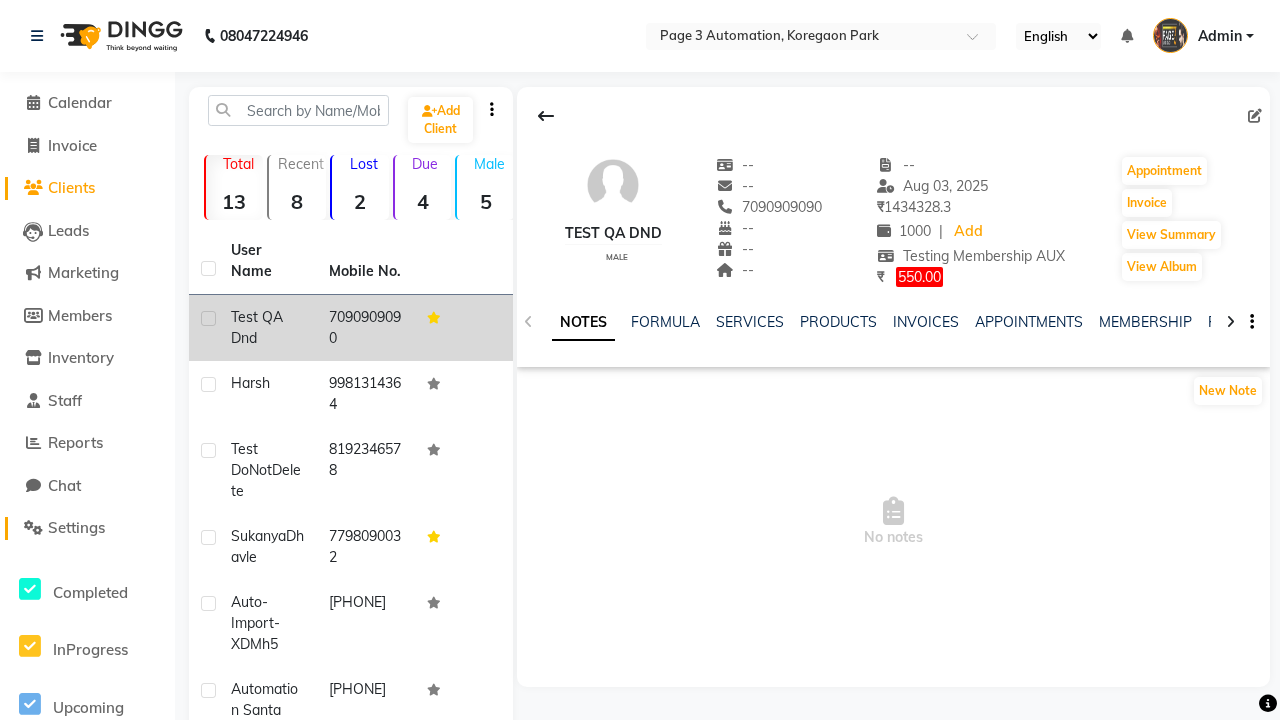 click on "Settings" 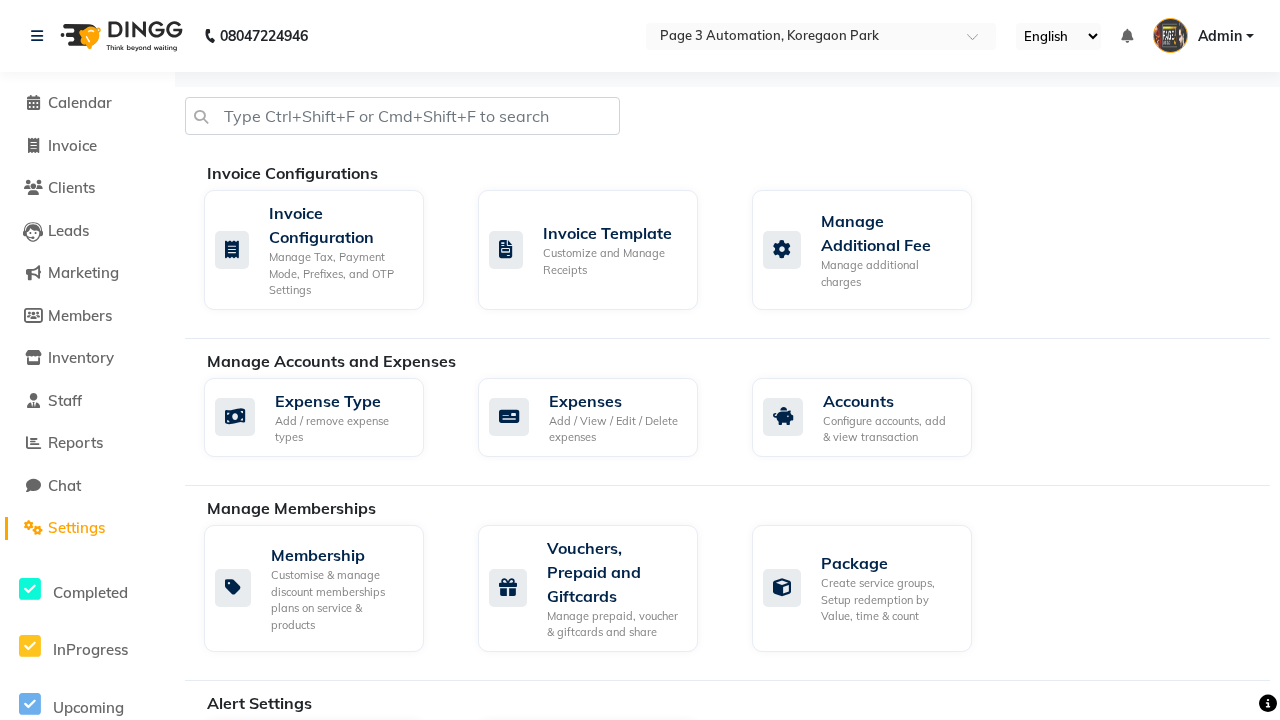 click on "Manage Client" 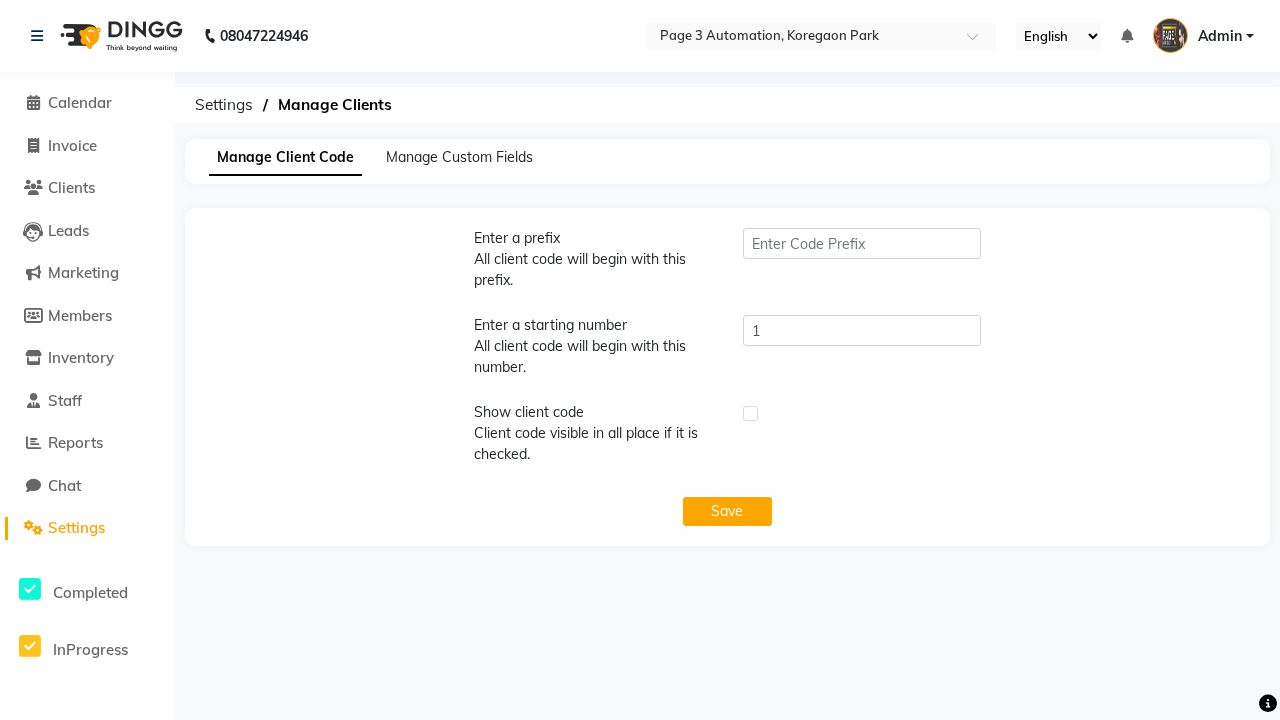 type on "PWA" 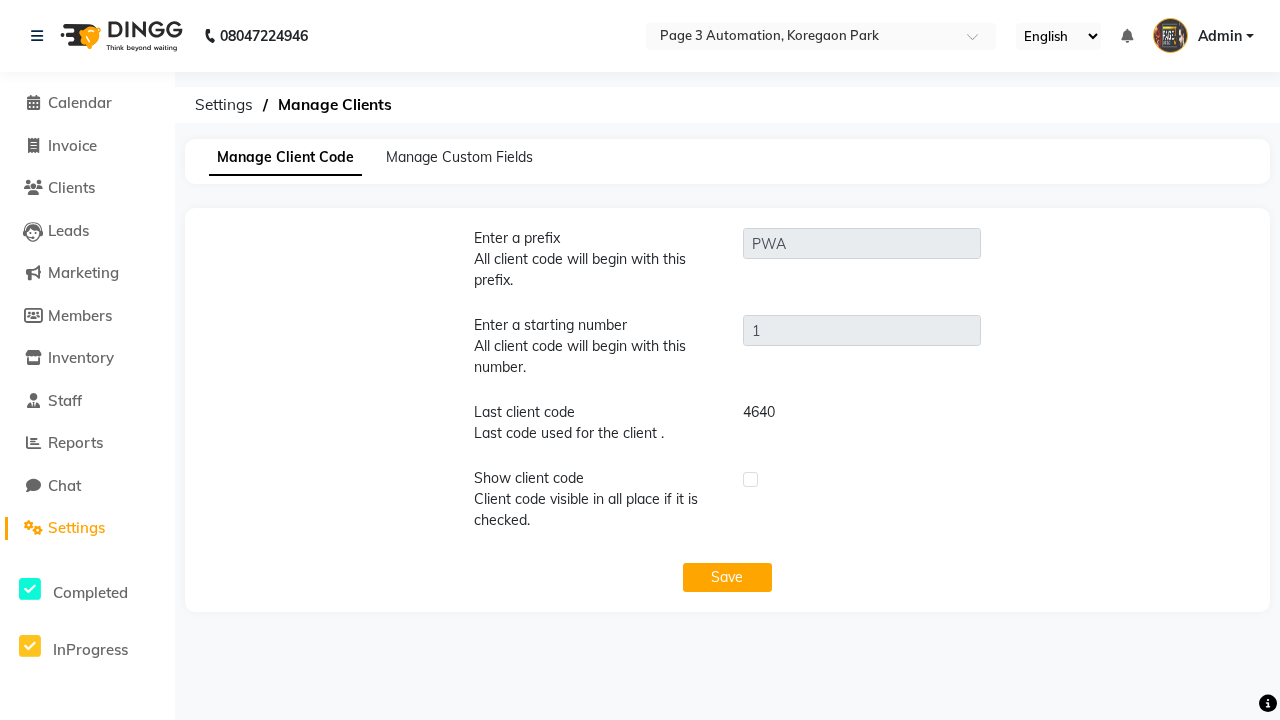 click 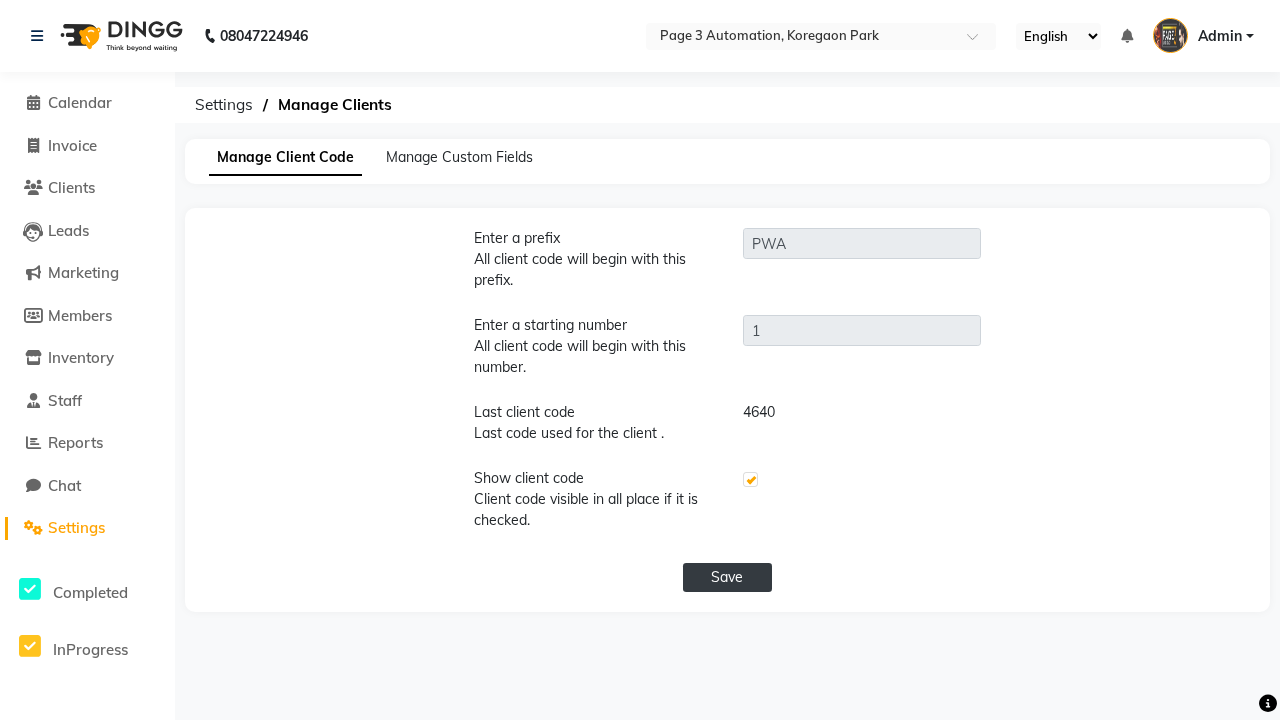 click on "Save" 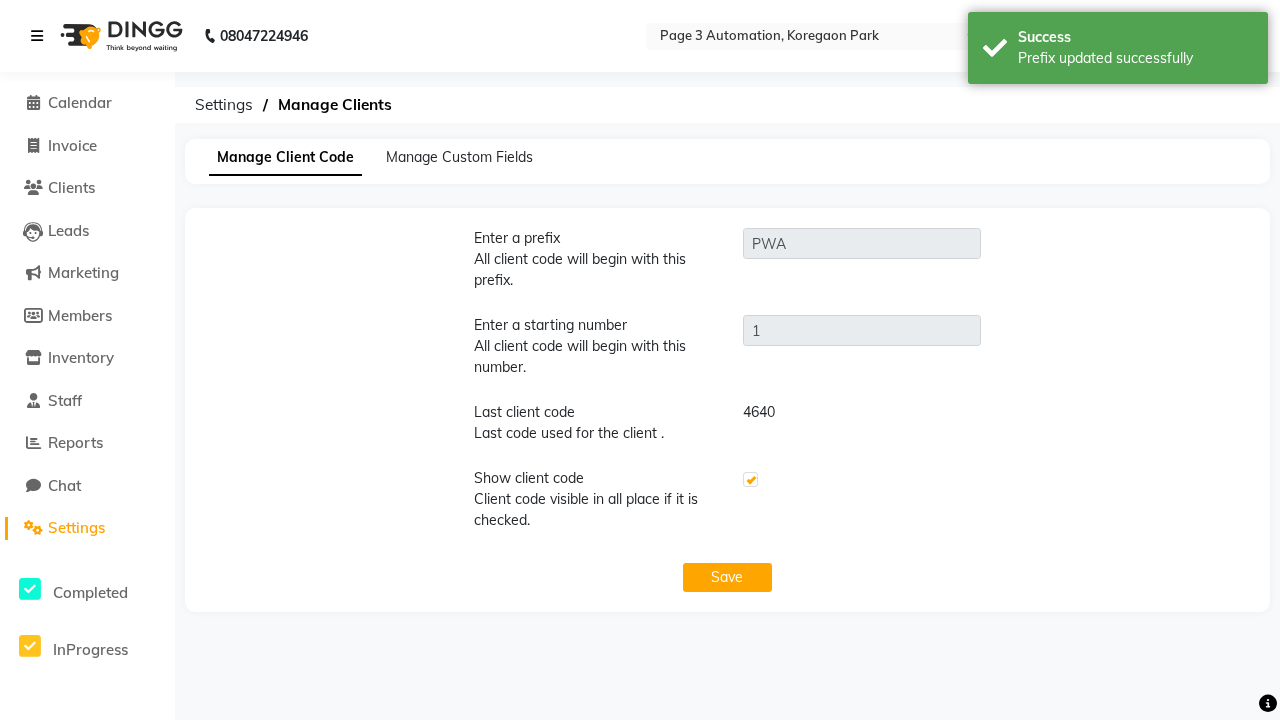 click on "Prefix updated successfully" at bounding box center (1135, 58) 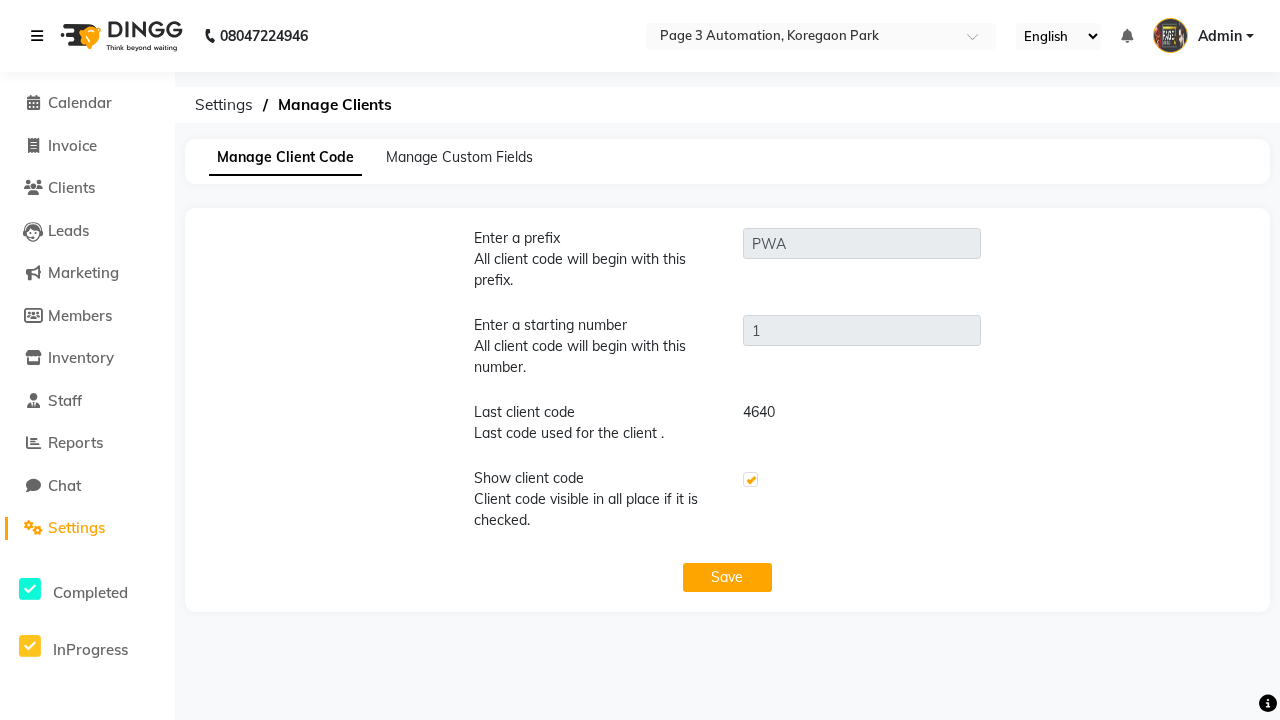 click at bounding box center [37, 36] 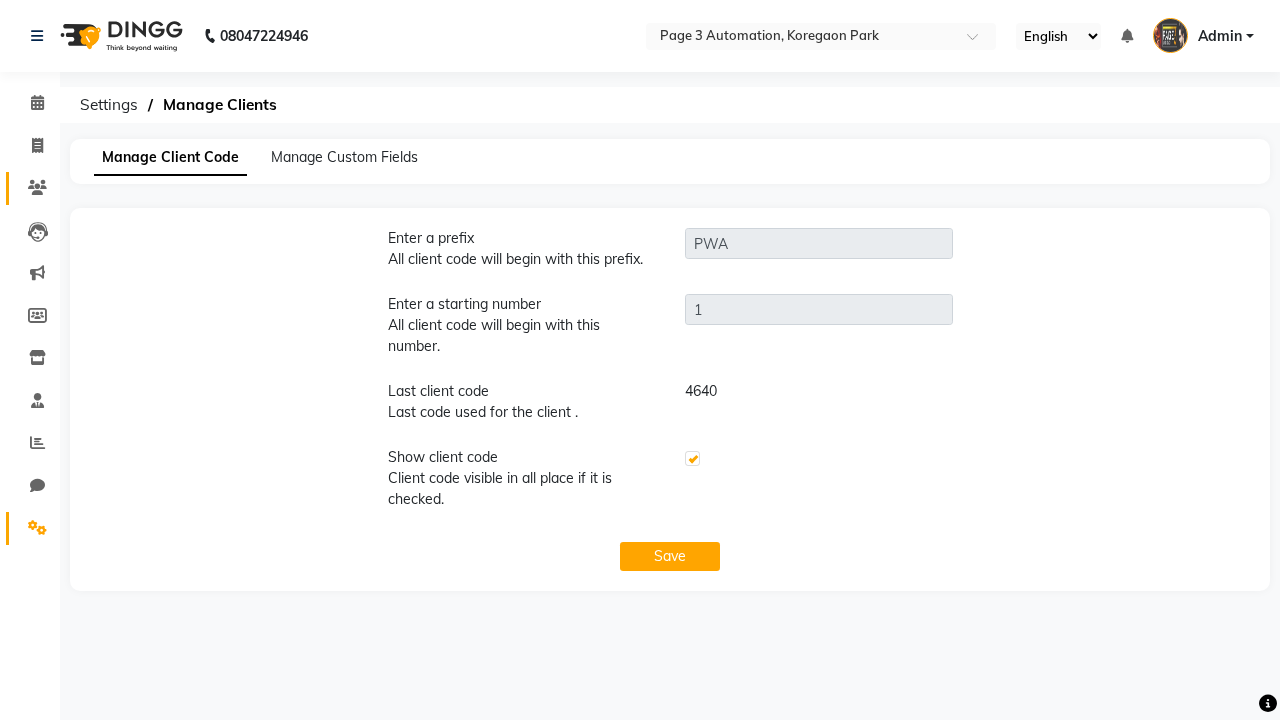 click 